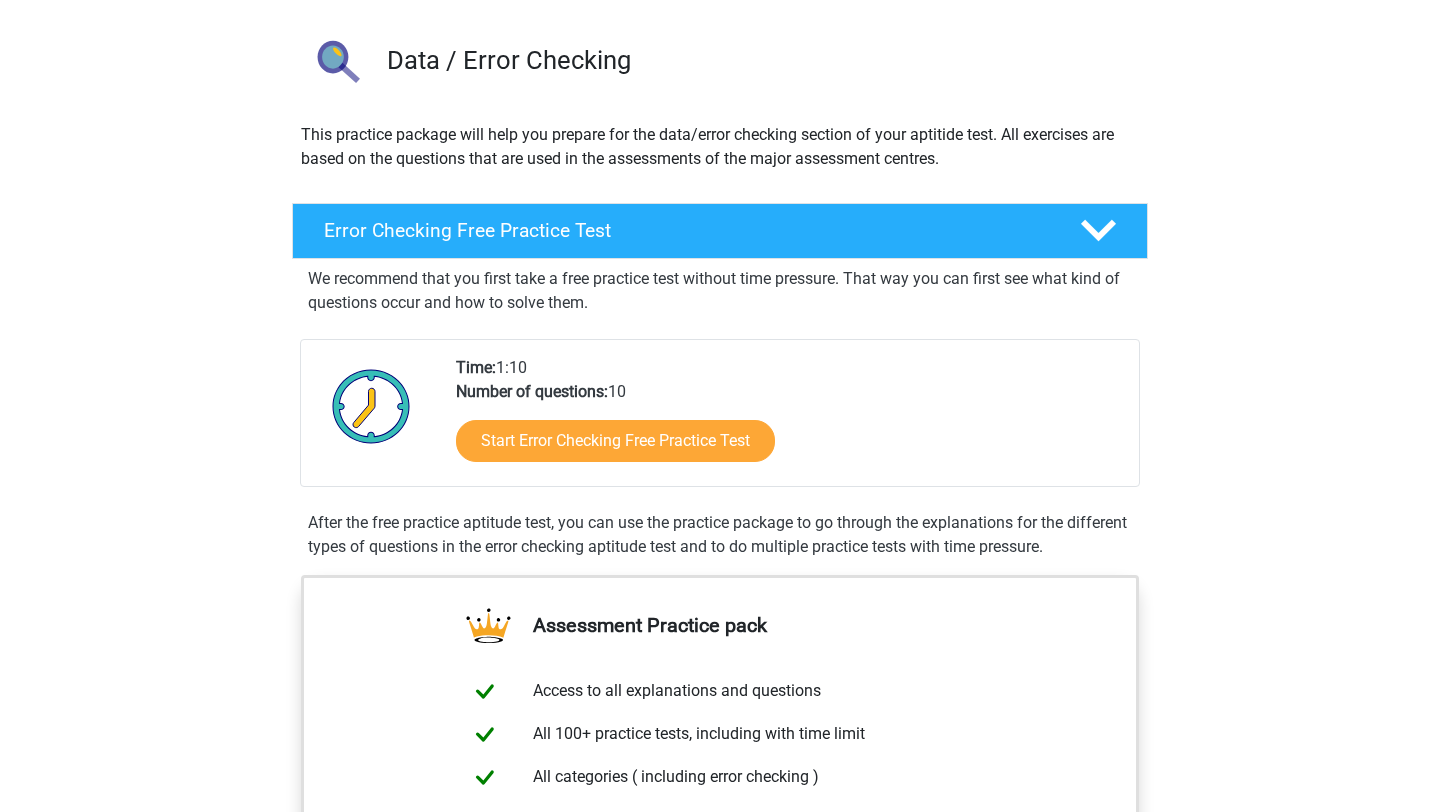 scroll, scrollTop: 128, scrollLeft: 0, axis: vertical 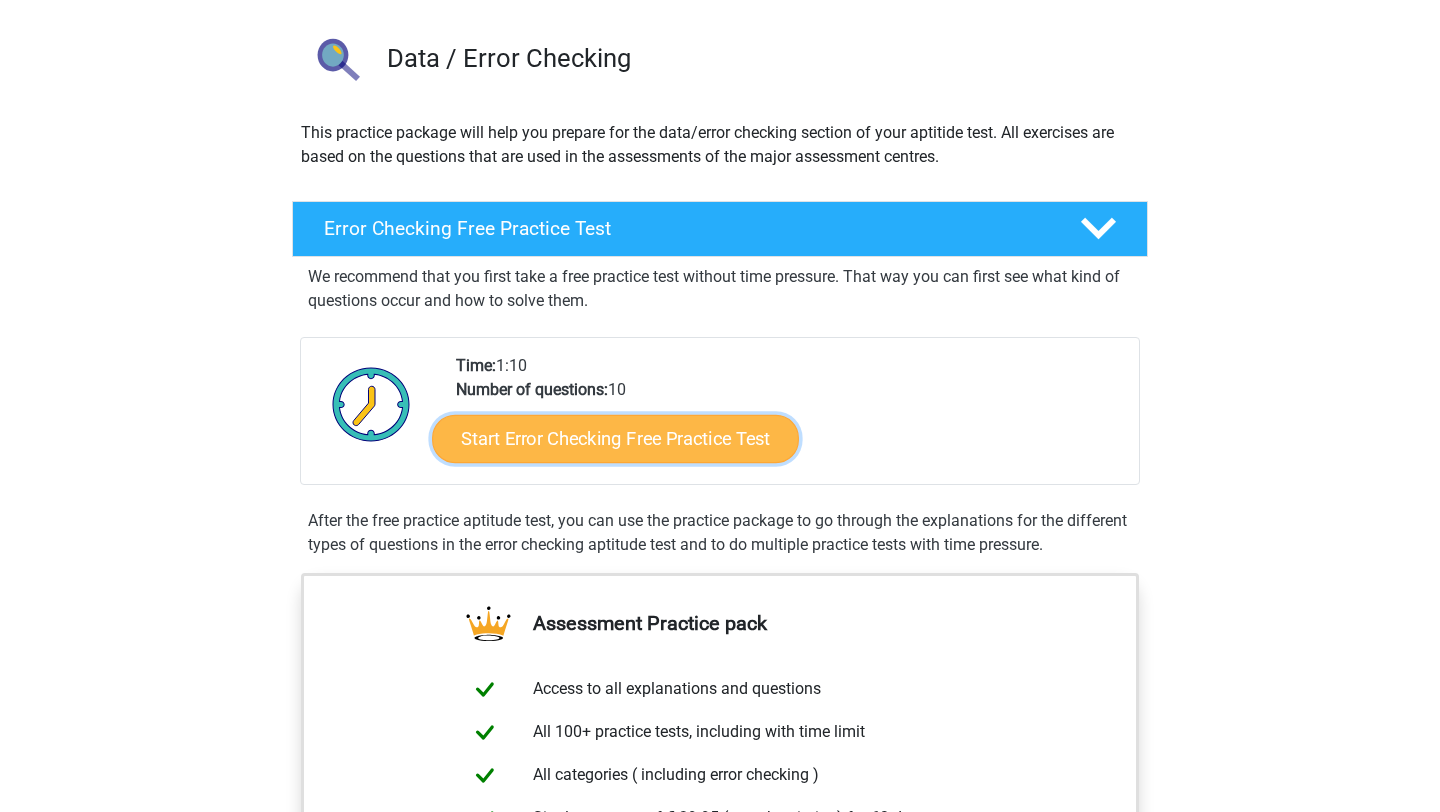 click on "Start Error Checking
Free Practice Test" at bounding box center [615, 439] 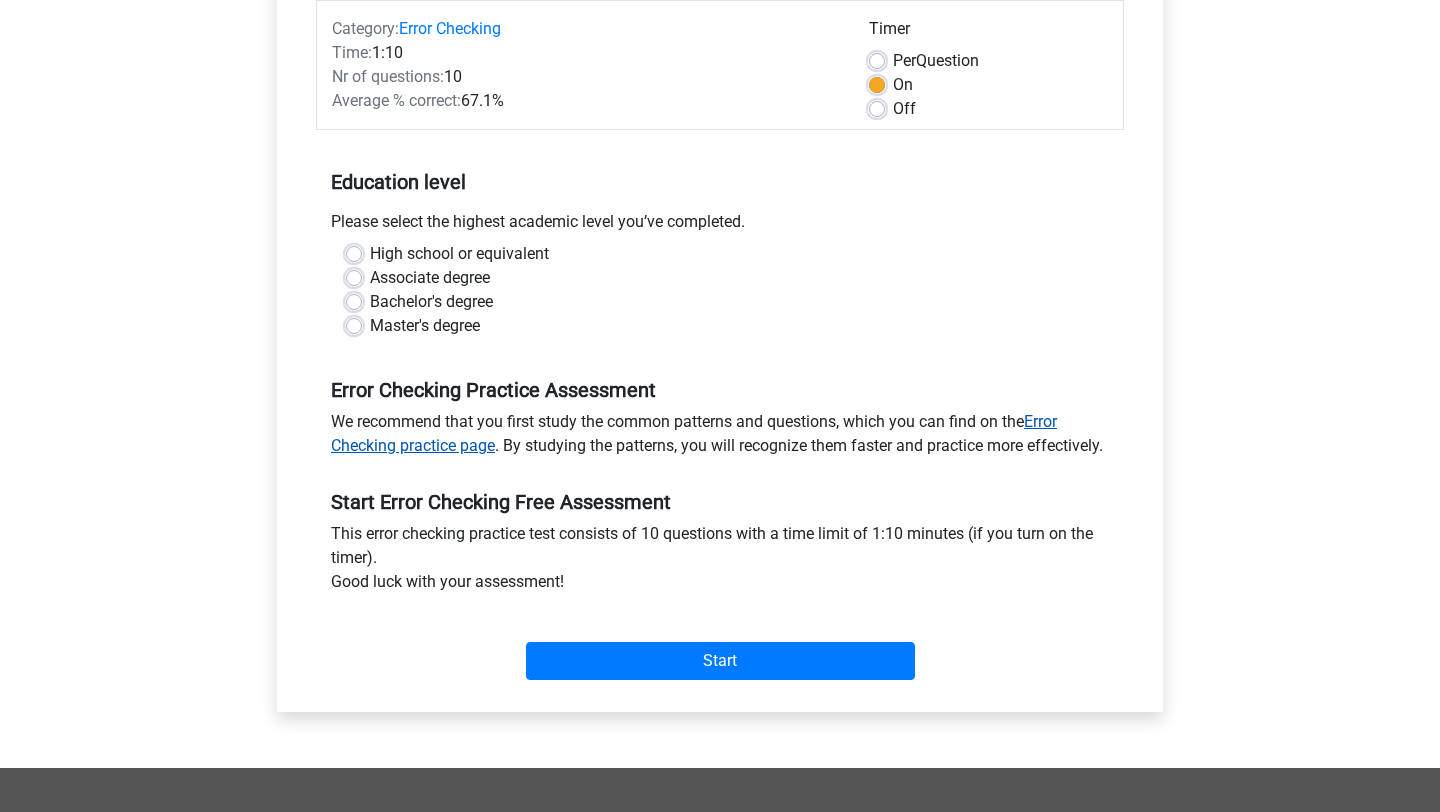 scroll, scrollTop: 256, scrollLeft: 0, axis: vertical 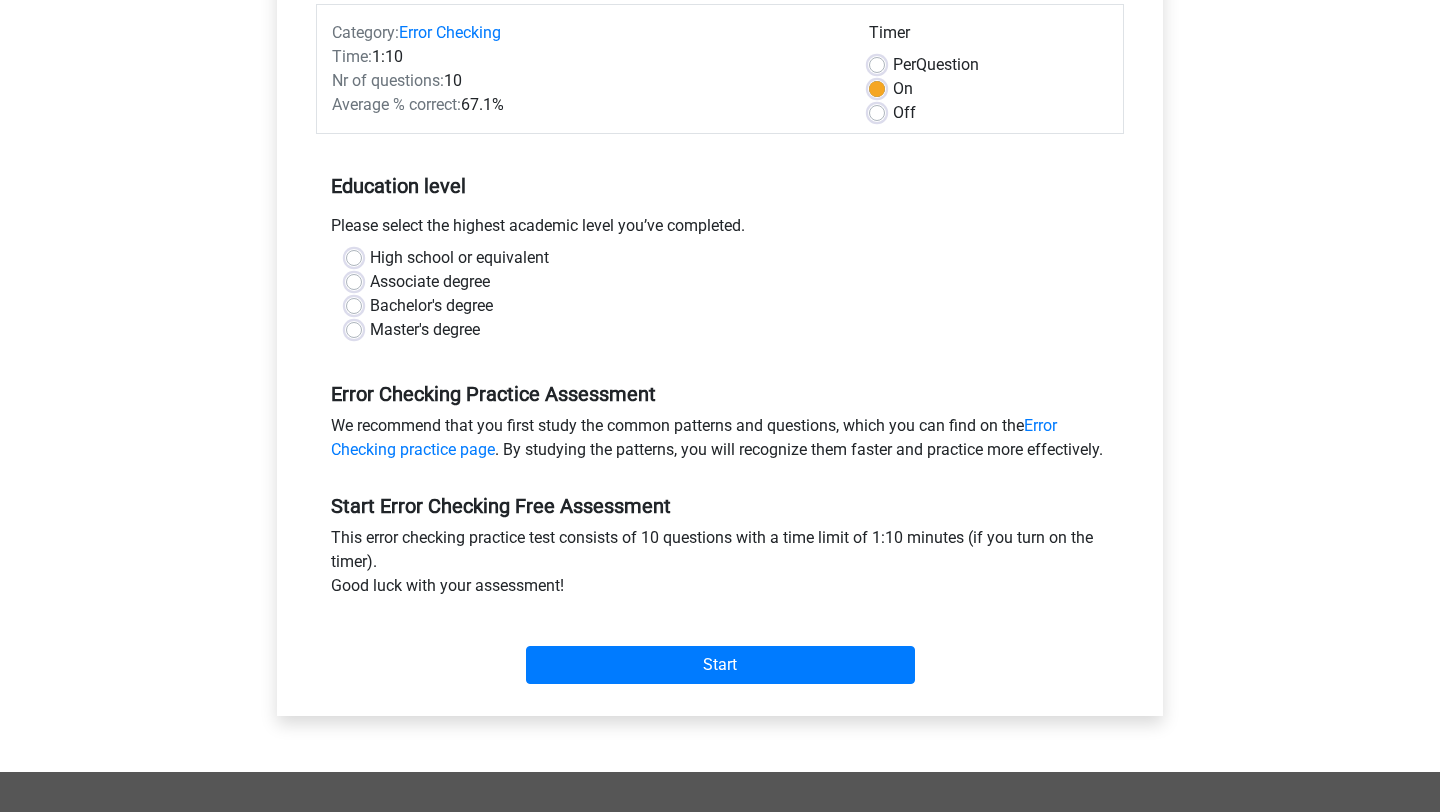 click on "Master's degree" at bounding box center [425, 330] 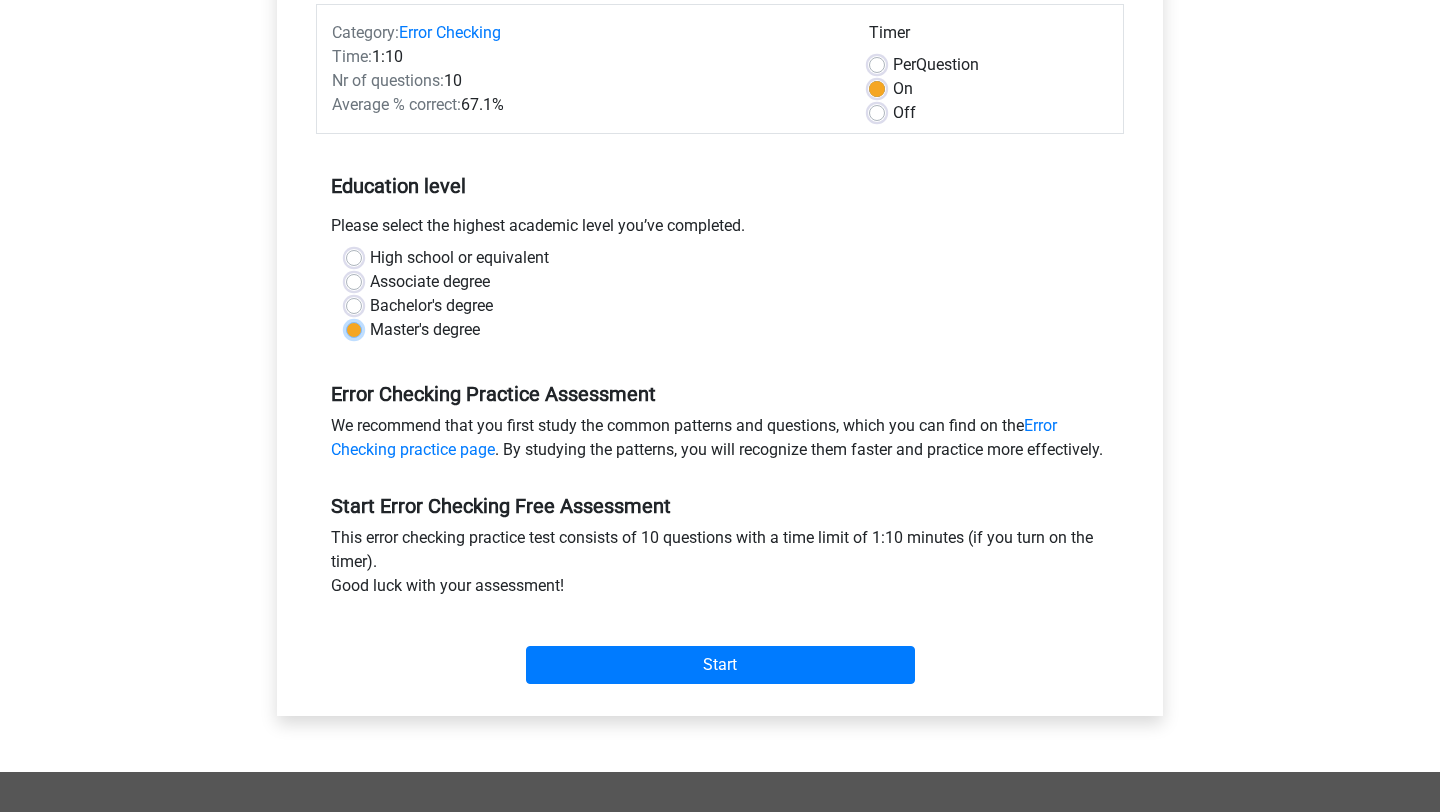 click on "Master's degree" at bounding box center (354, 328) 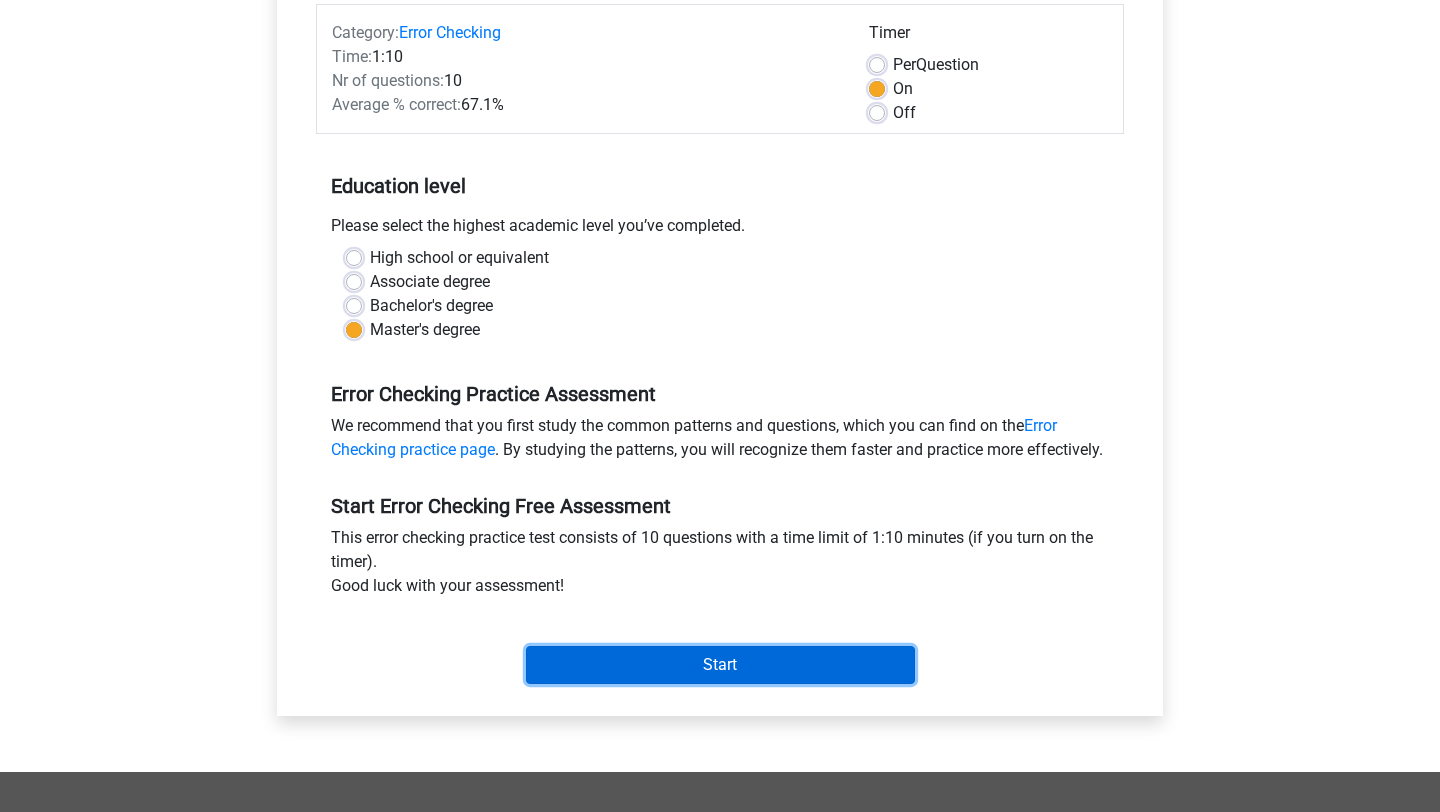 click on "Start" at bounding box center [720, 665] 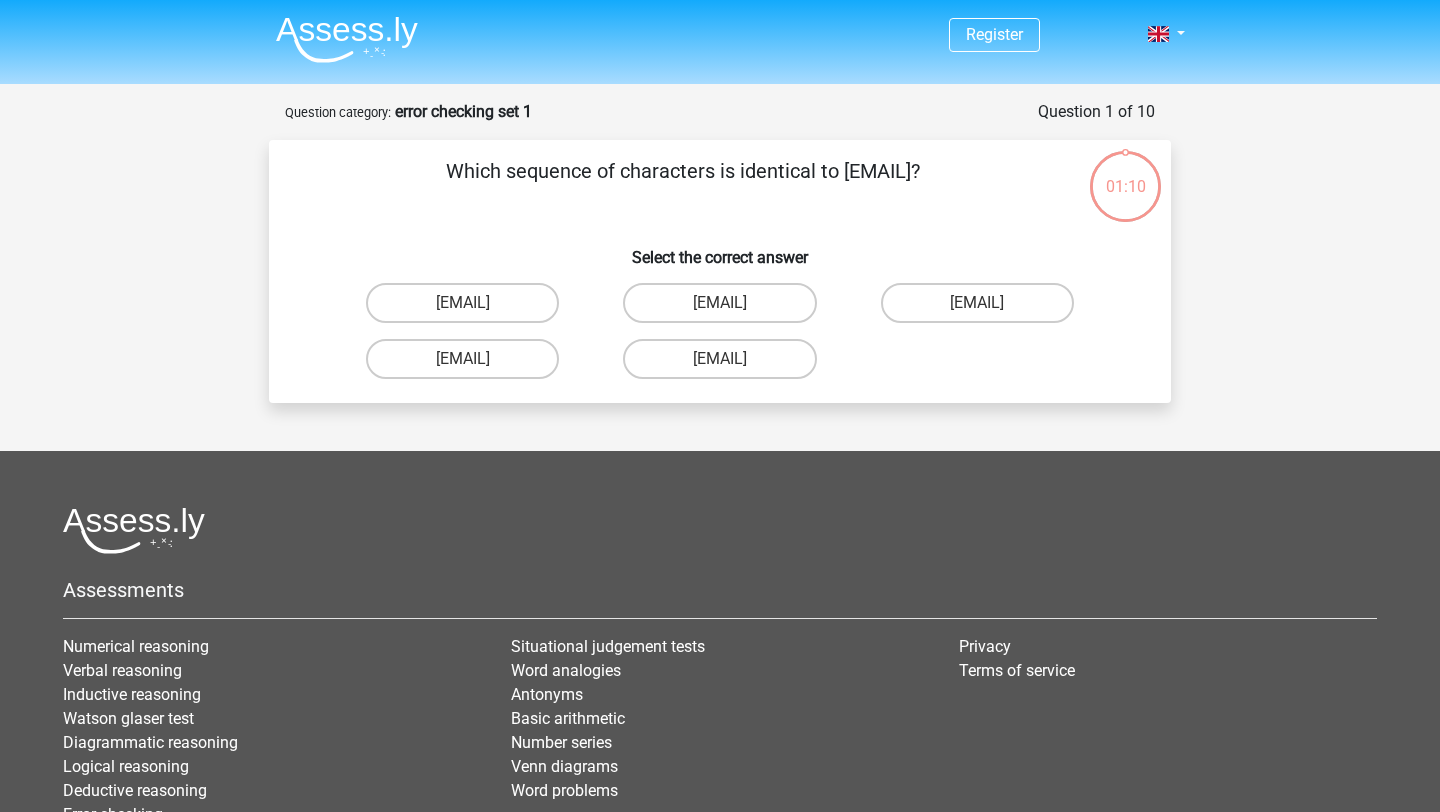 scroll, scrollTop: 0, scrollLeft: 0, axis: both 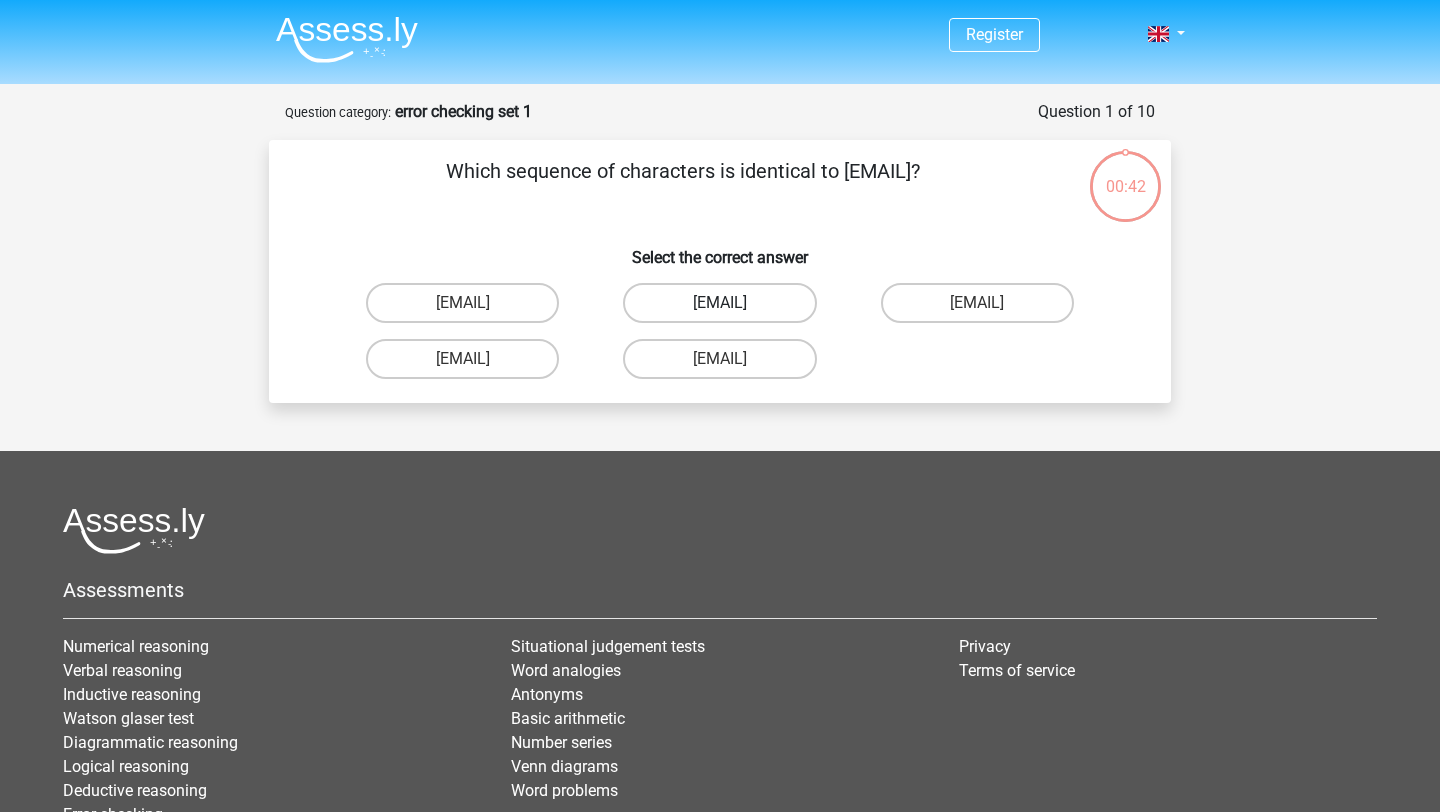 click on "[EMAIL]" at bounding box center [719, 303] 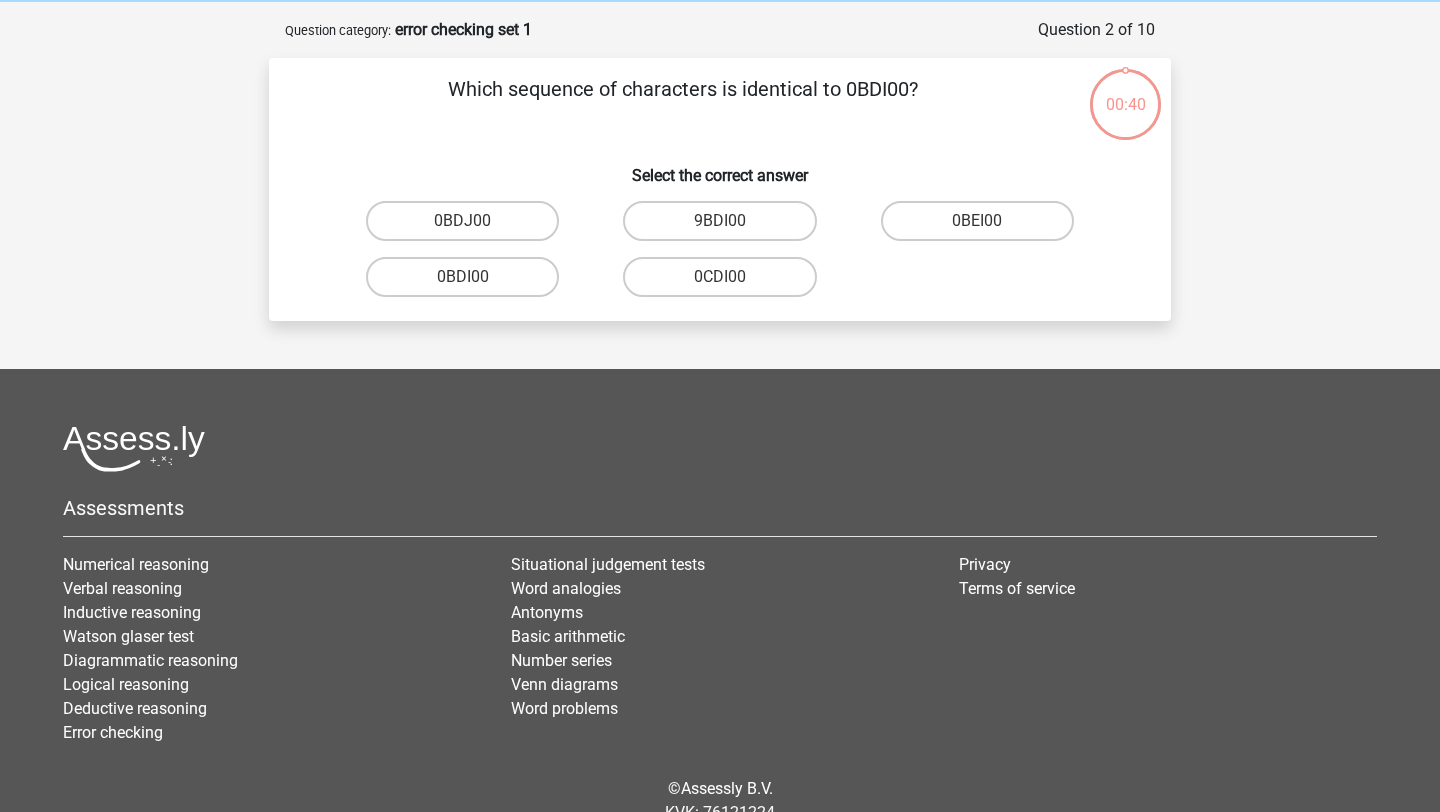 scroll, scrollTop: 100, scrollLeft: 0, axis: vertical 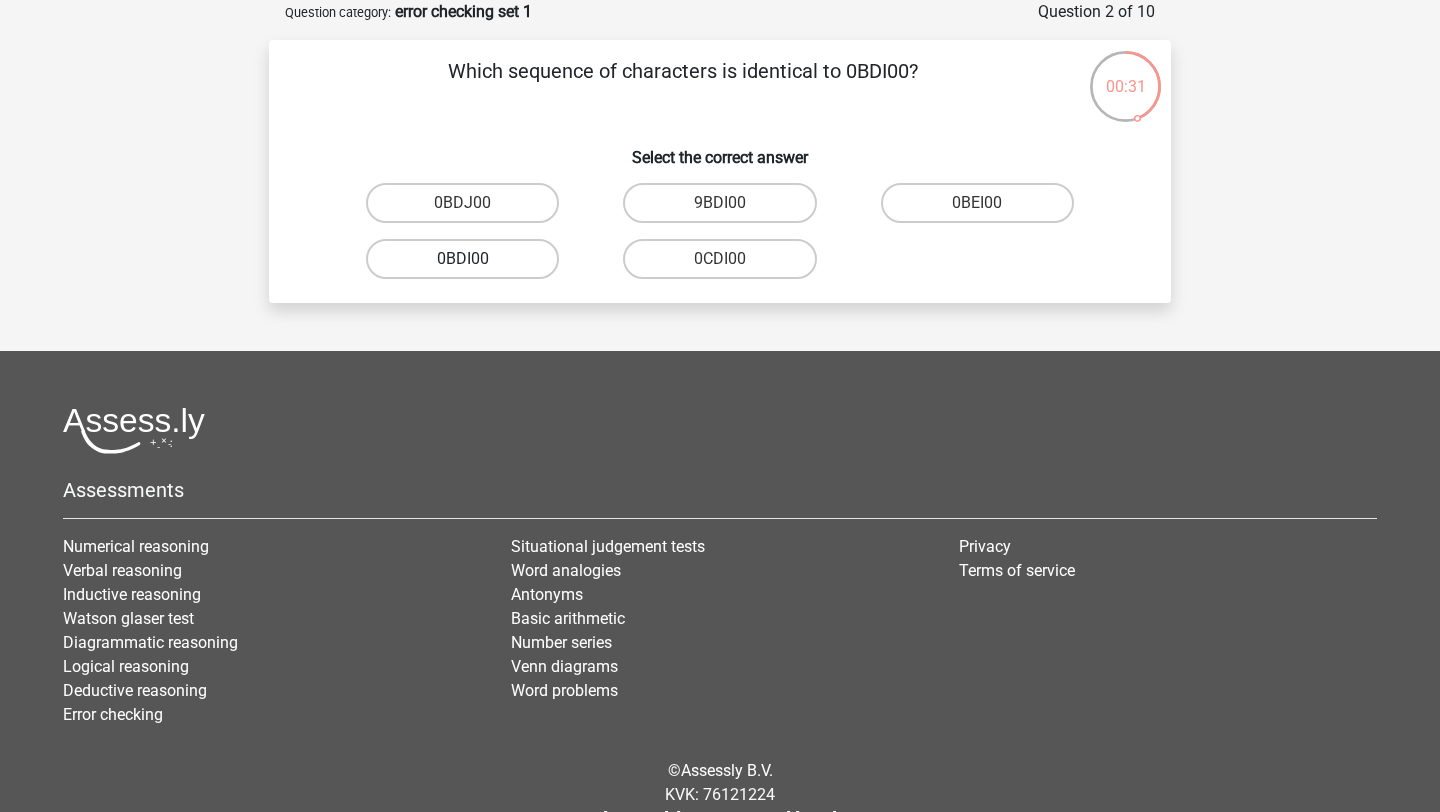 click on "0BDI00" at bounding box center (462, 259) 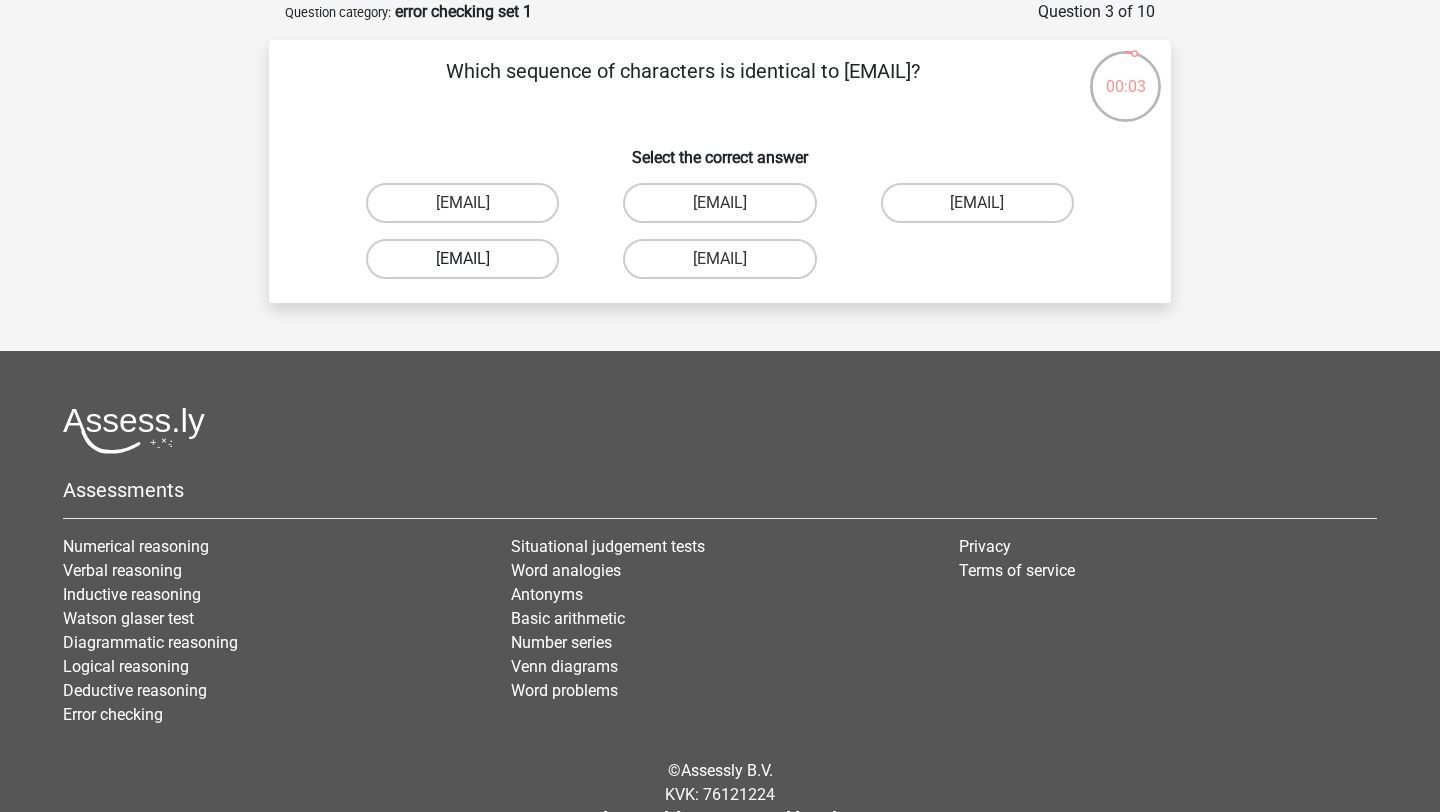 click on "Phoebe-Paterson@g_mail.gr" at bounding box center (462, 259) 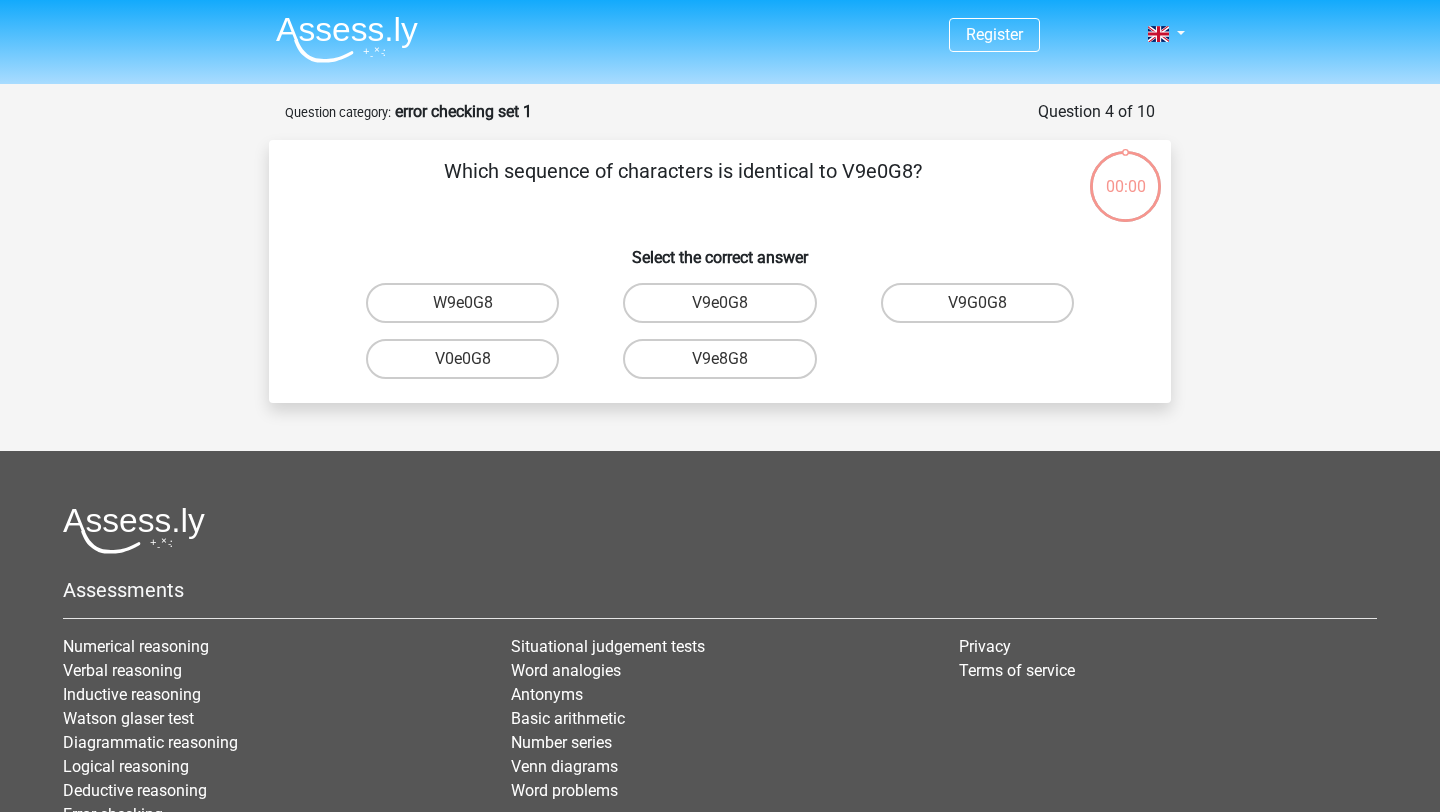scroll, scrollTop: 100, scrollLeft: 0, axis: vertical 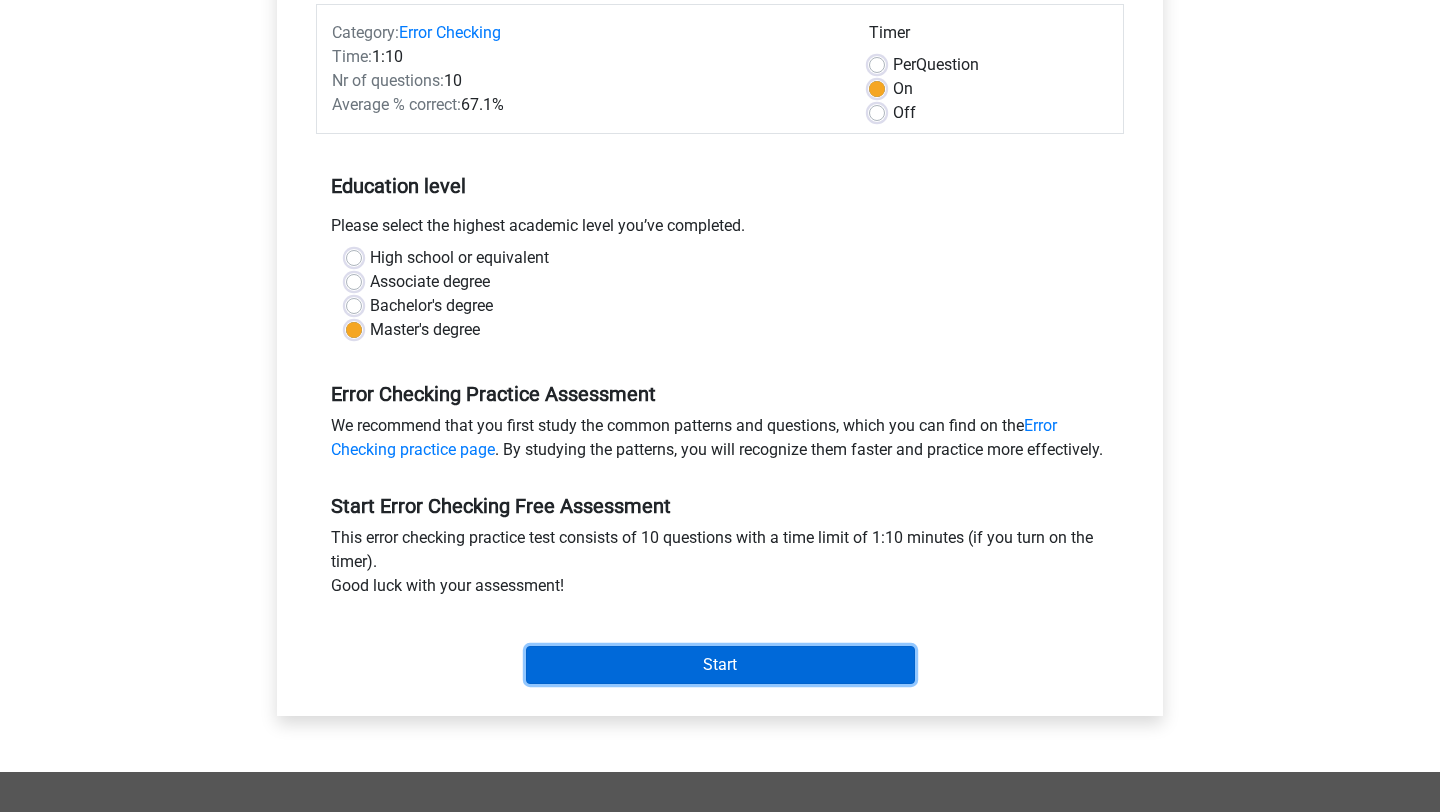 click on "Start" at bounding box center [720, 665] 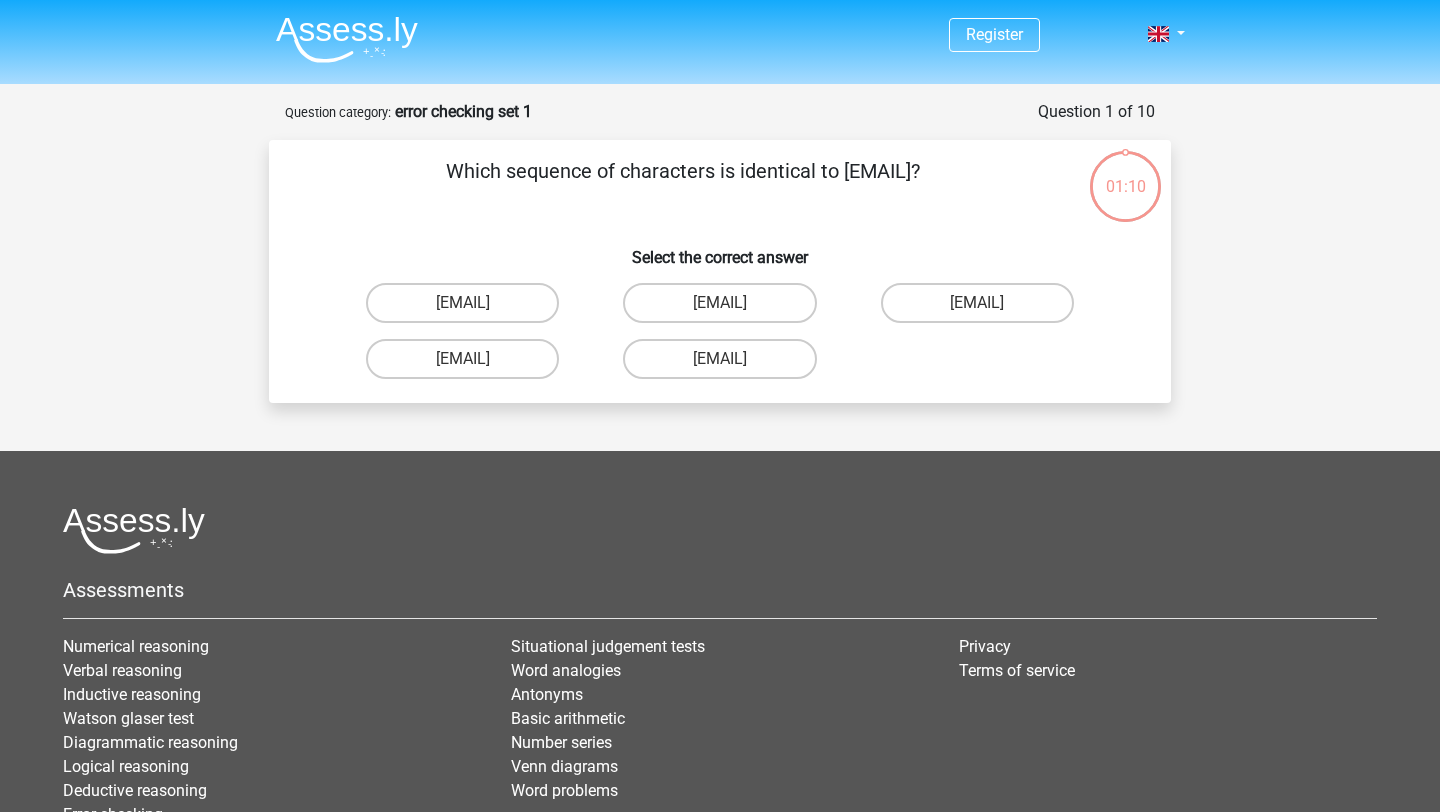 scroll, scrollTop: 0, scrollLeft: 0, axis: both 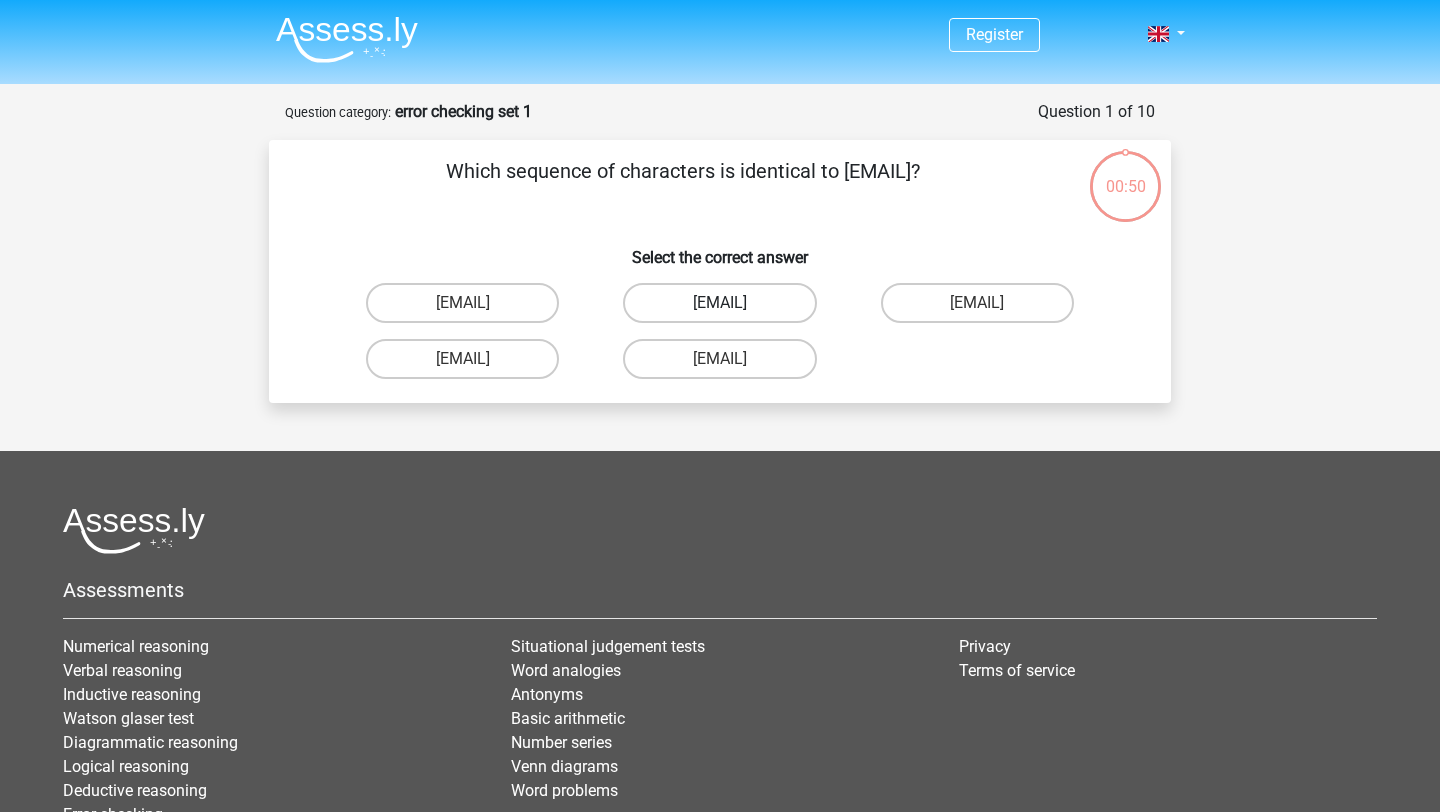 click on "[EMAIL]" at bounding box center (719, 303) 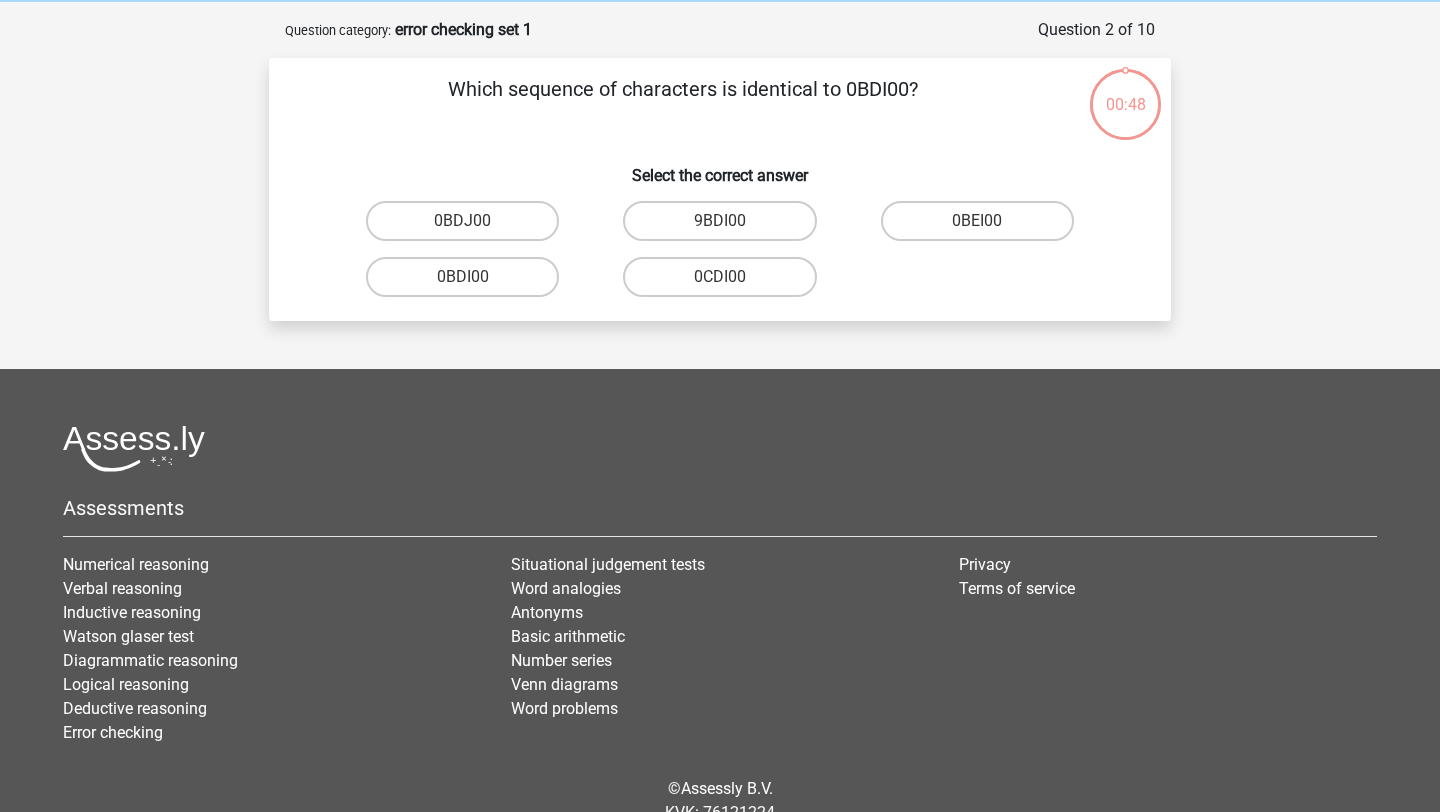 scroll, scrollTop: 100, scrollLeft: 0, axis: vertical 